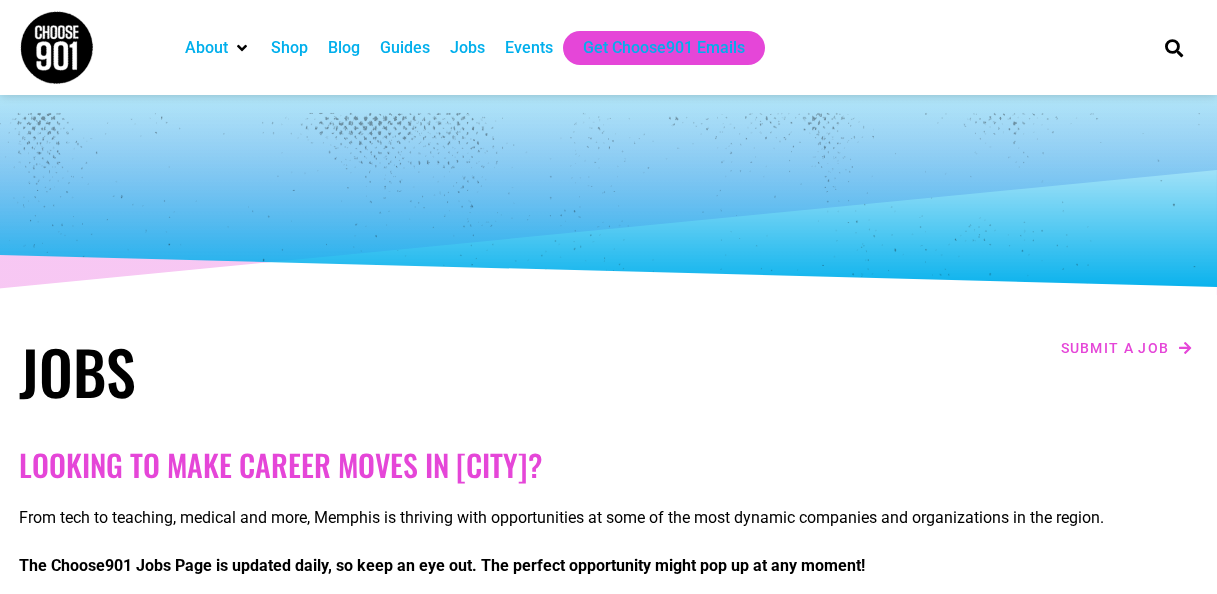 scroll, scrollTop: 0, scrollLeft: 0, axis: both 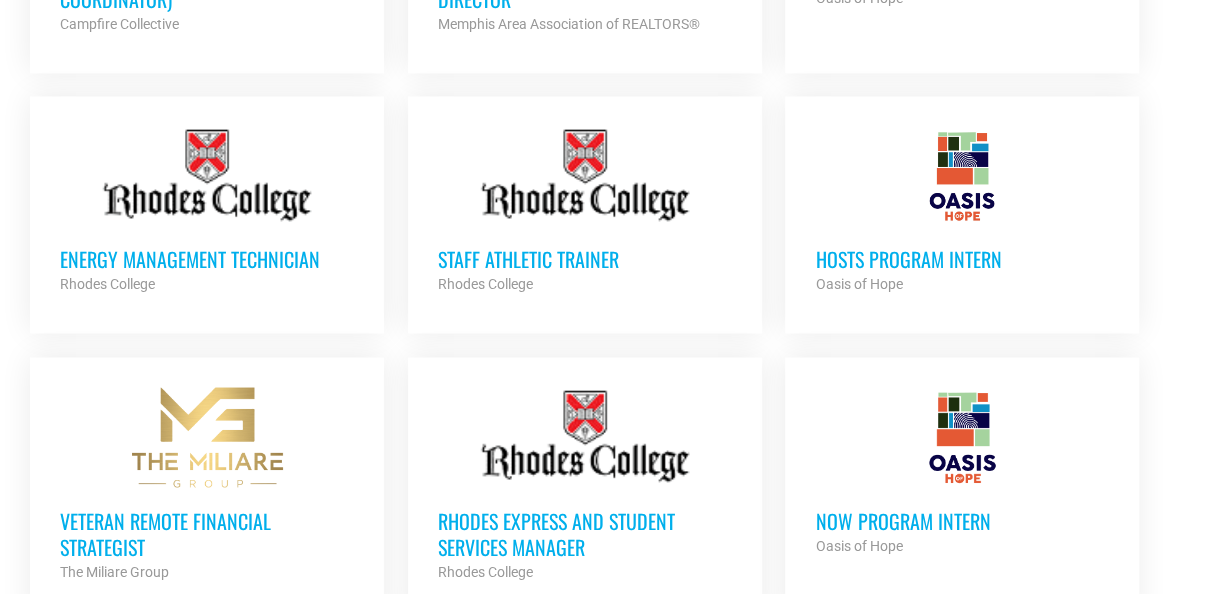 click on "HOSTS Program Intern" at bounding box center (962, 259) 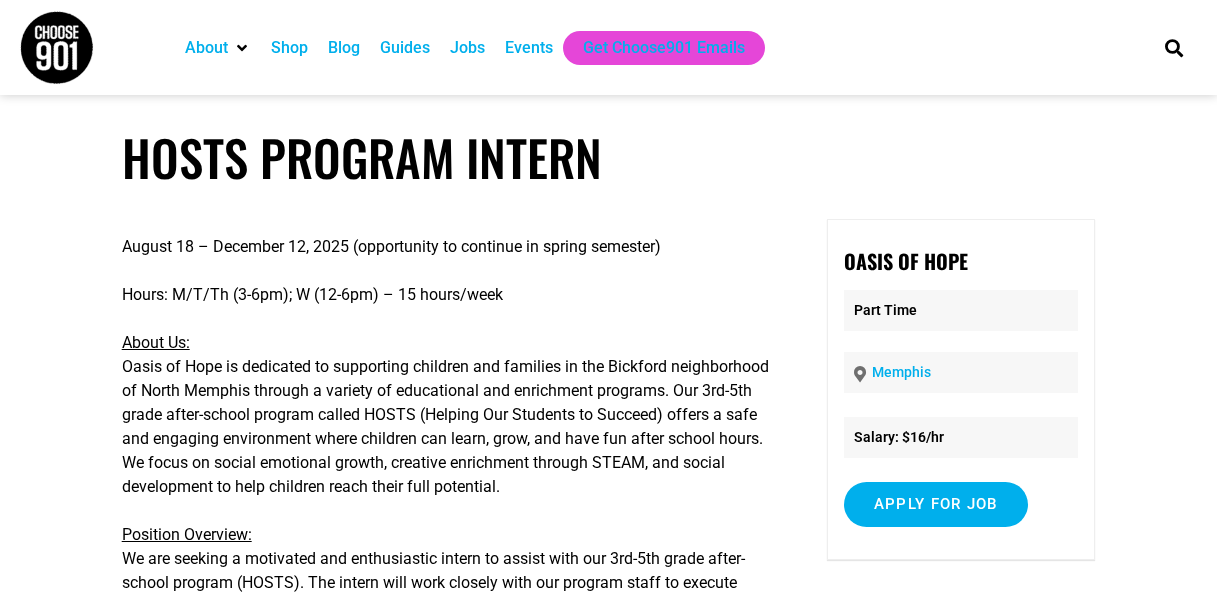 scroll, scrollTop: 0, scrollLeft: 0, axis: both 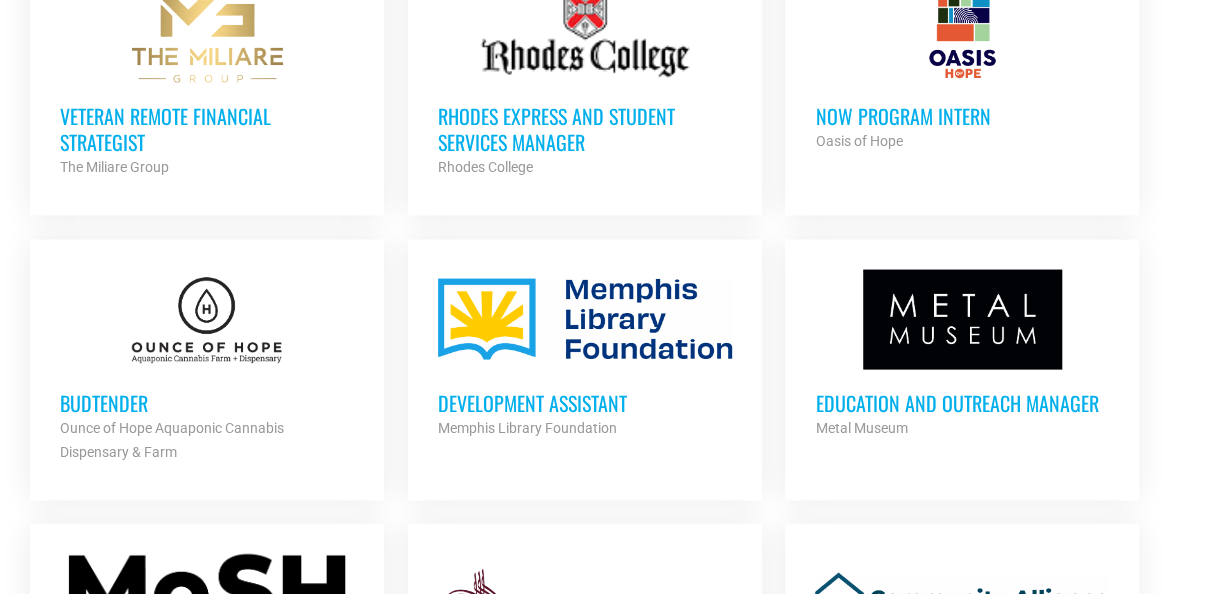 click on "Education and Outreach Manager" at bounding box center (962, 402) 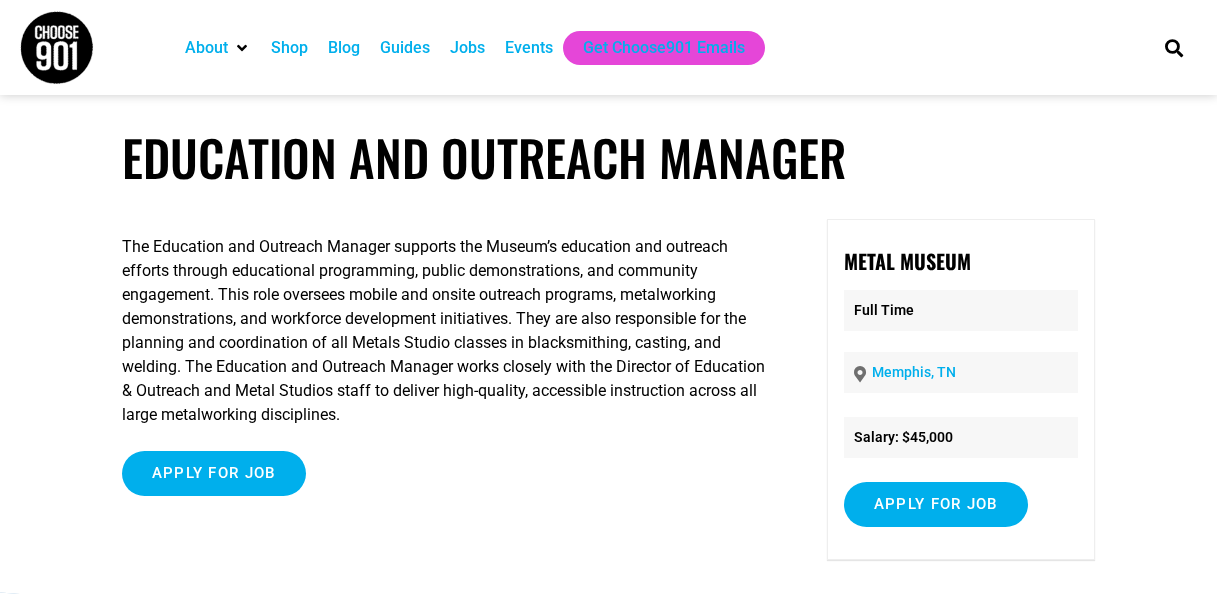 scroll, scrollTop: 0, scrollLeft: 0, axis: both 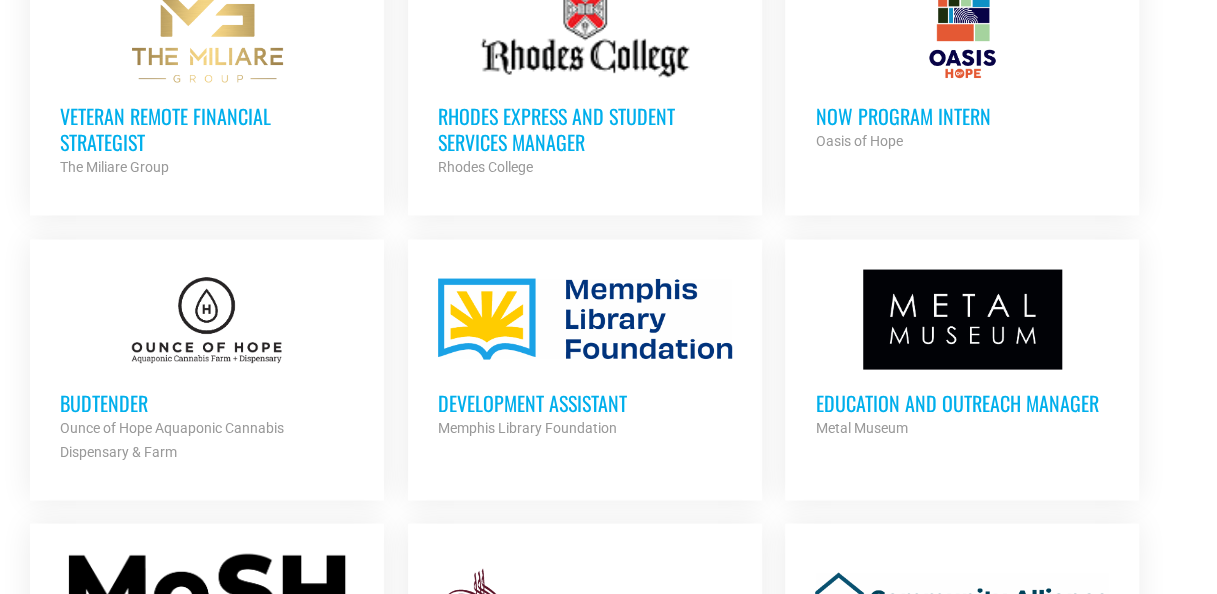 click on "Budtender" at bounding box center [207, 402] 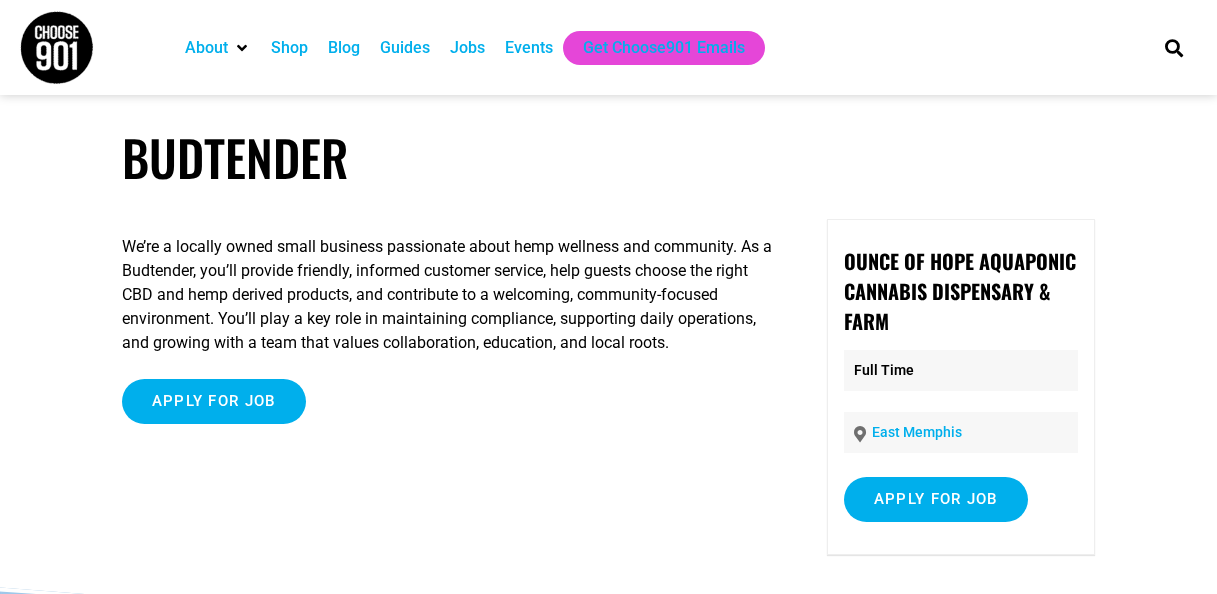 scroll, scrollTop: 0, scrollLeft: 0, axis: both 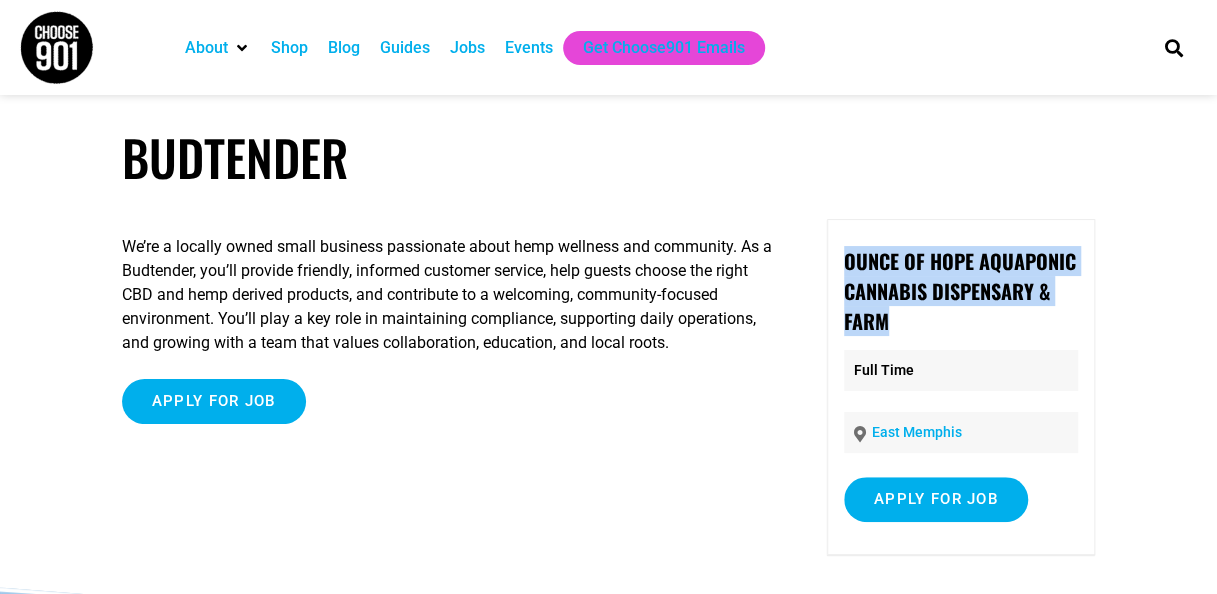 drag, startPoint x: 847, startPoint y: 265, endPoint x: 895, endPoint y: 312, distance: 67.17886 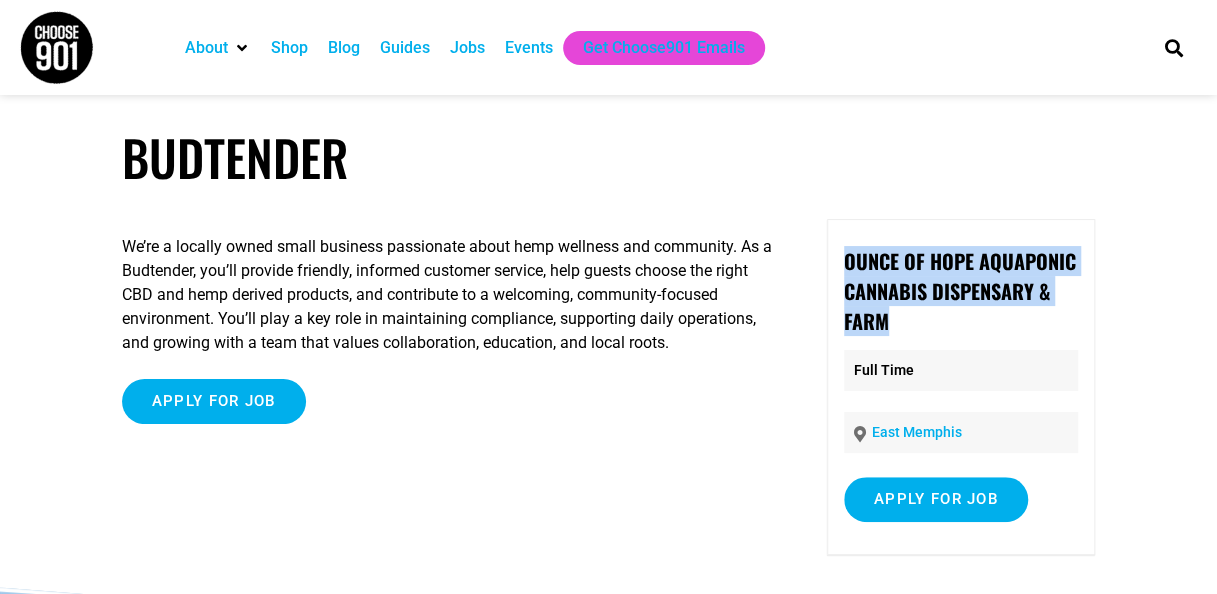 copy on "Ounce of Hope Aquaponic Cannabis Dispensary & Farm" 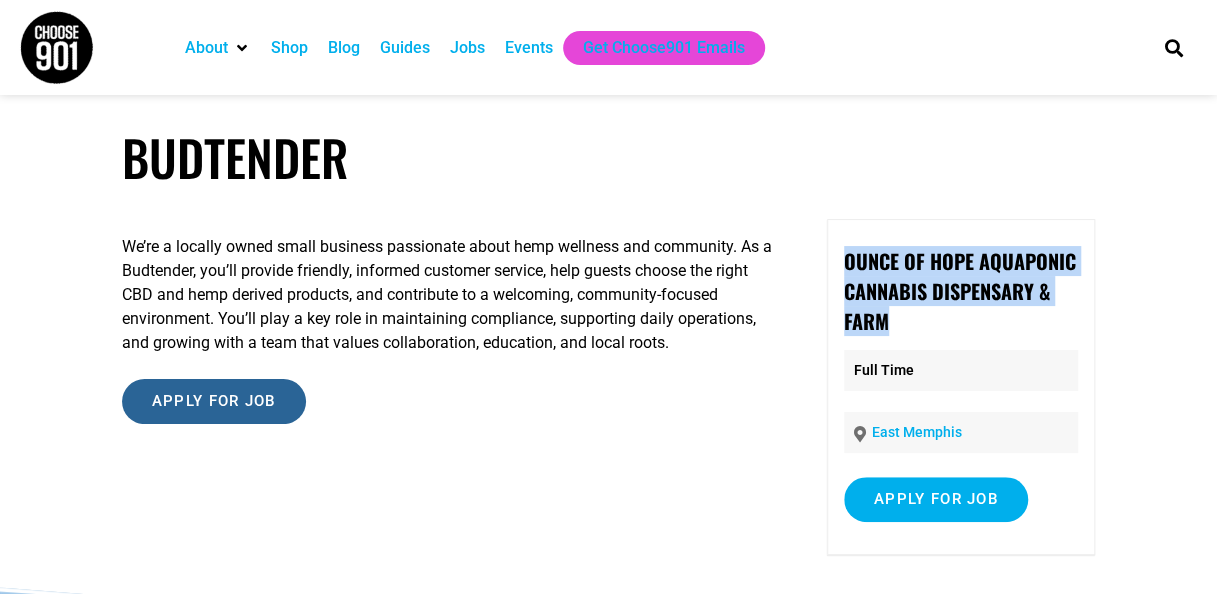 click on "Apply for job" at bounding box center [214, 401] 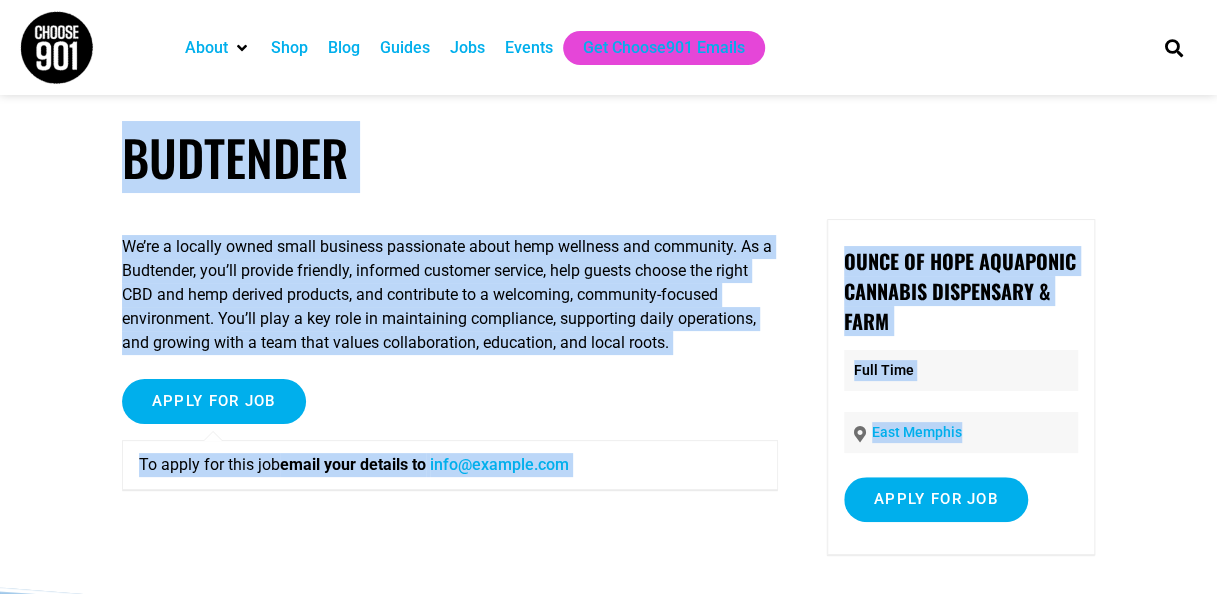 drag, startPoint x: 126, startPoint y: 150, endPoint x: 1129, endPoint y: 506, distance: 1064.3049 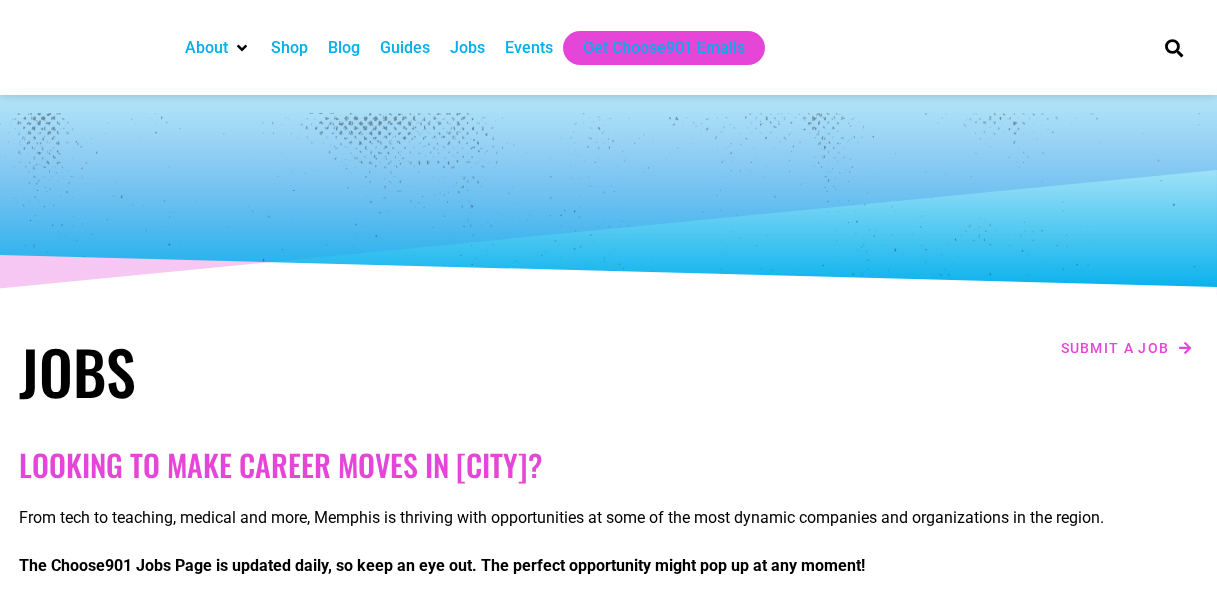 scroll, scrollTop: 1799, scrollLeft: 0, axis: vertical 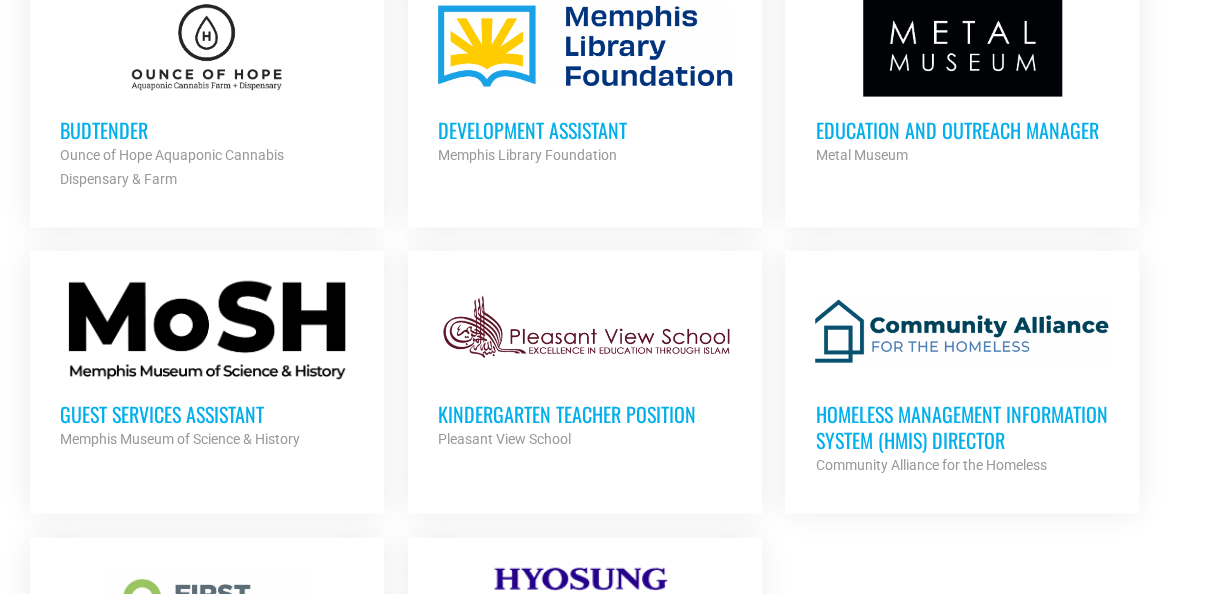 click on "Guest Services Assistant" at bounding box center [207, 414] 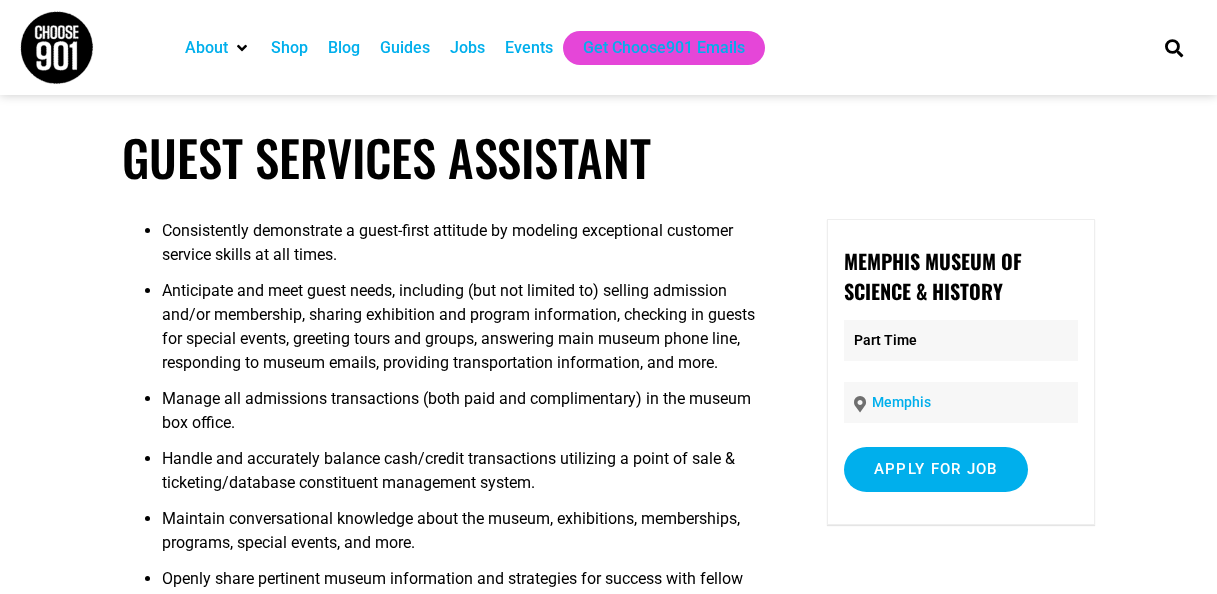 scroll, scrollTop: 0, scrollLeft: 0, axis: both 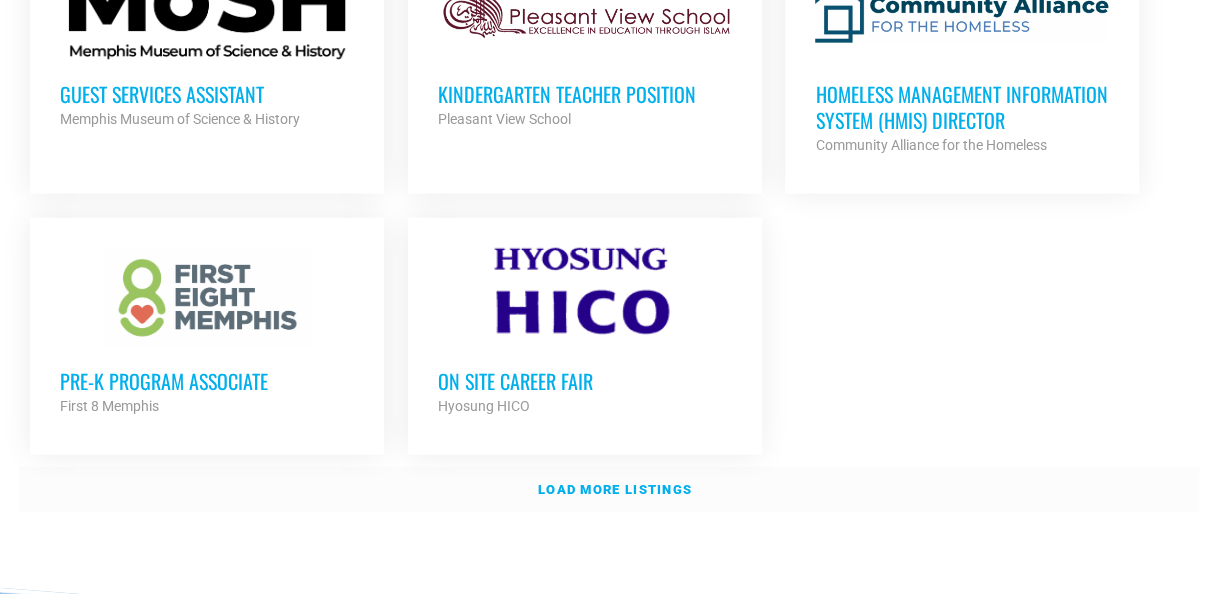 click on "Load more listings" at bounding box center (615, 489) 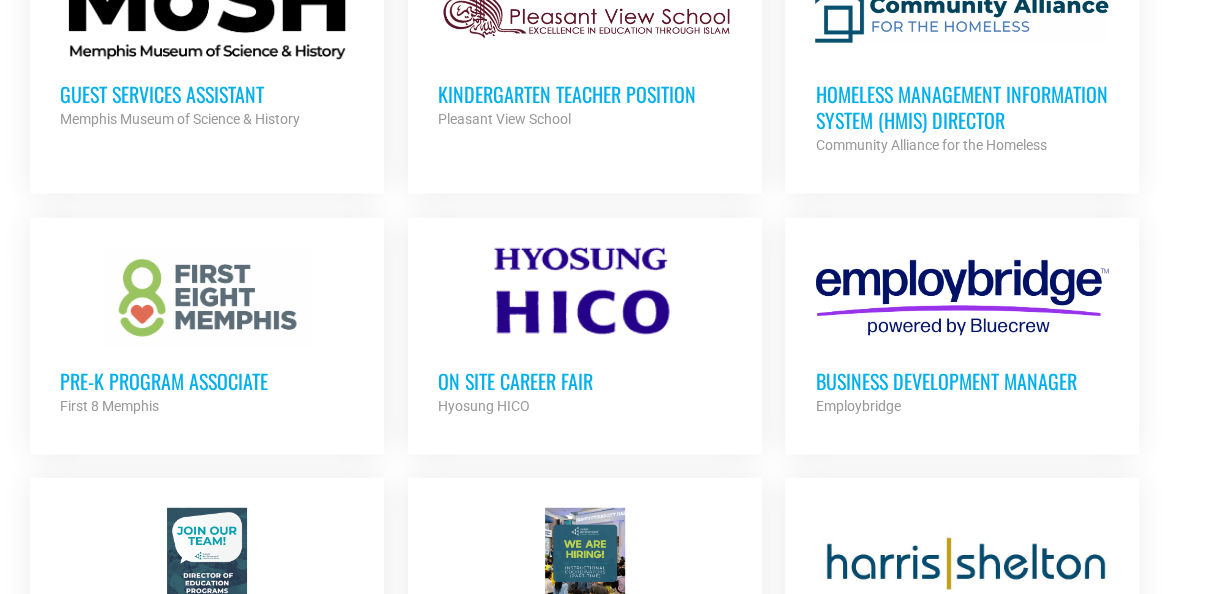 click on "On Site Career Fair" at bounding box center [585, 381] 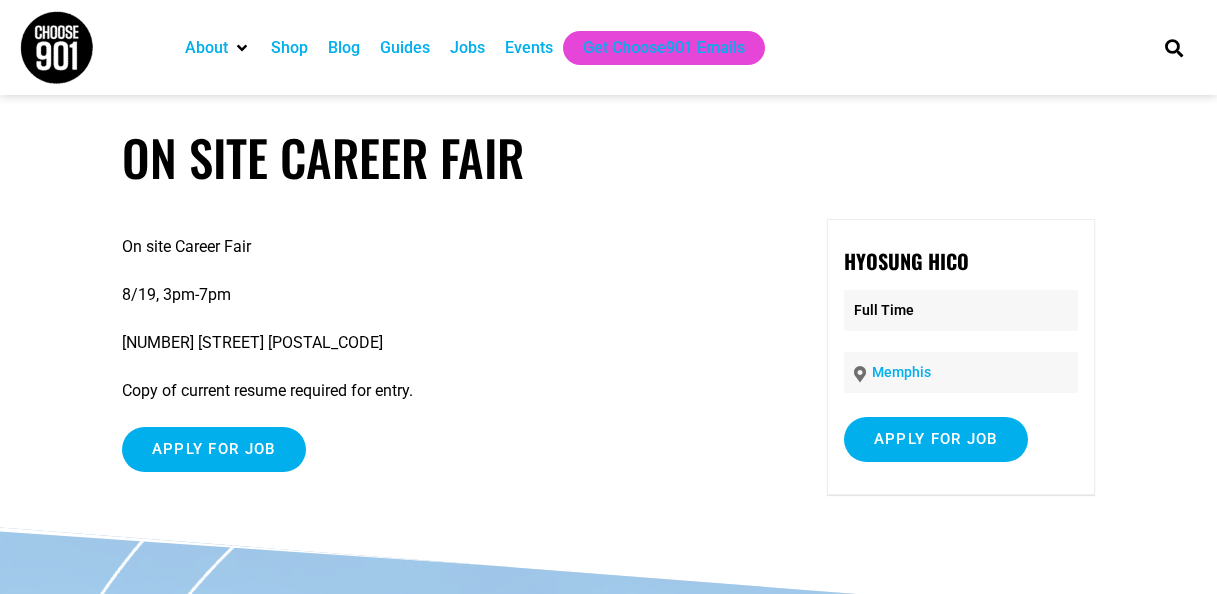 scroll, scrollTop: 0, scrollLeft: 0, axis: both 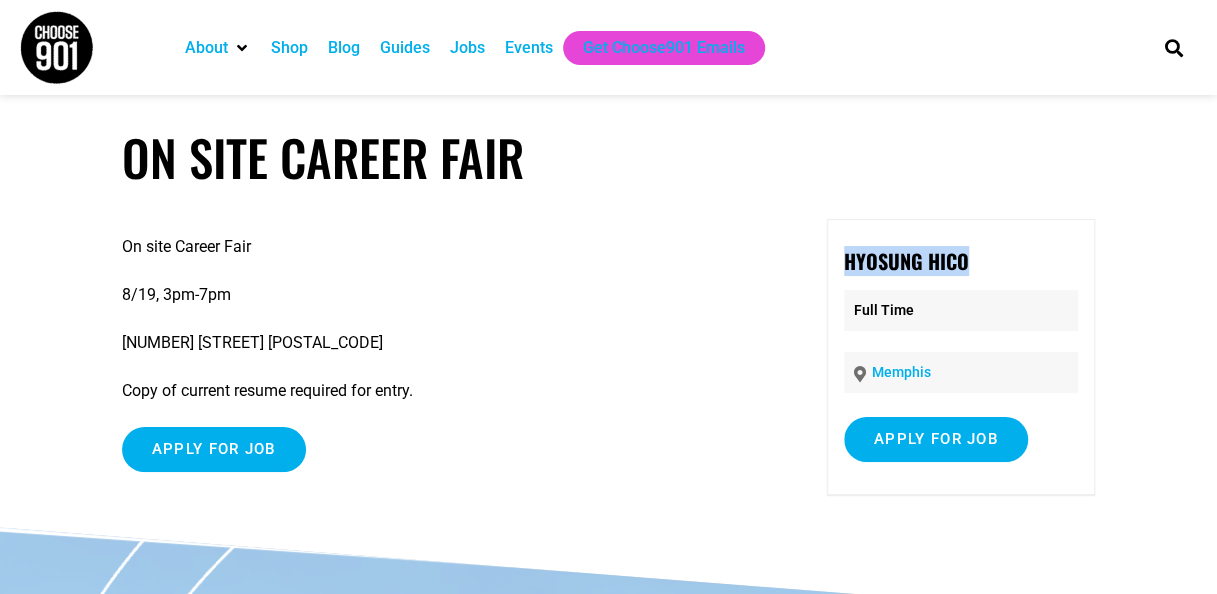 drag, startPoint x: 970, startPoint y: 258, endPoint x: 840, endPoint y: 276, distance: 131.24023 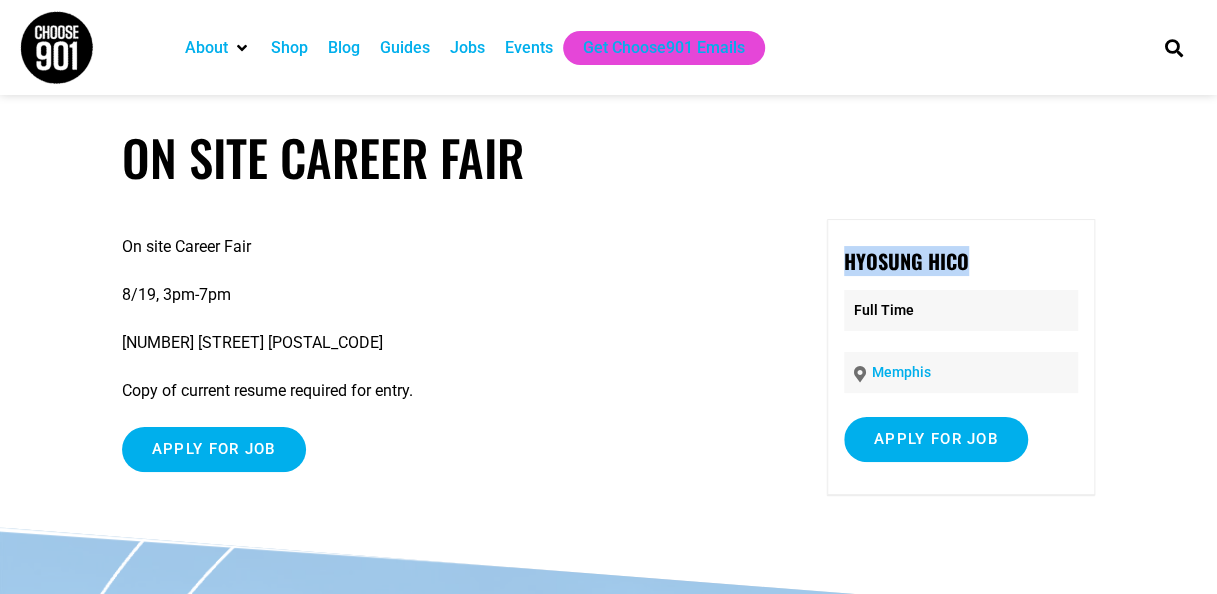 drag, startPoint x: 840, startPoint y: 276, endPoint x: 944, endPoint y: 262, distance: 104.93808 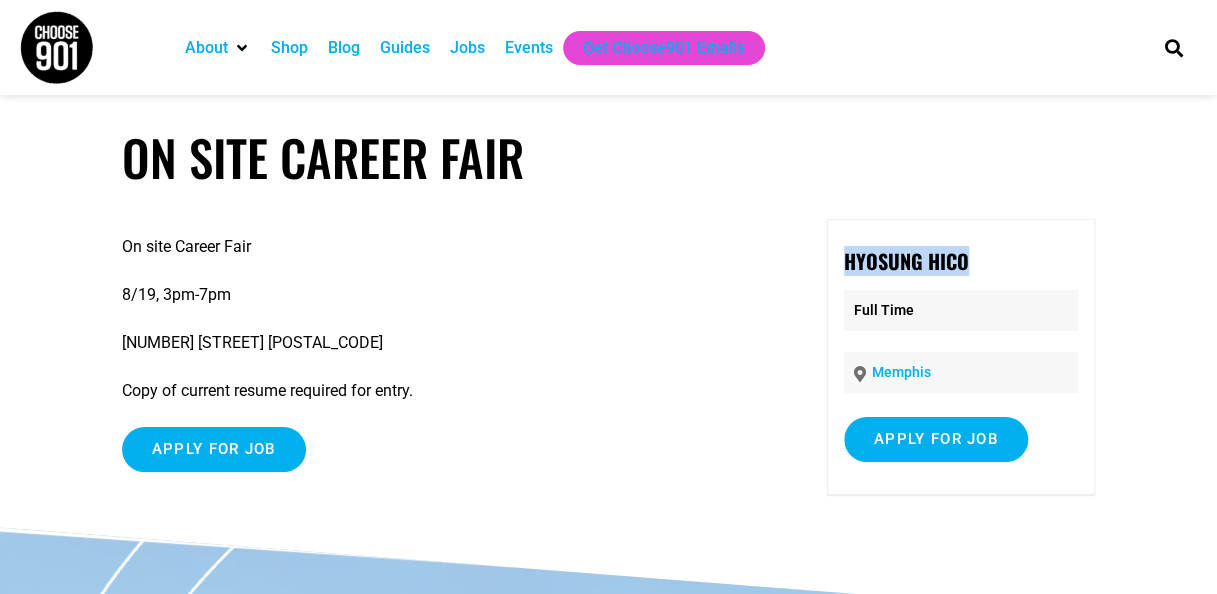 copy on "Hyosung HICO" 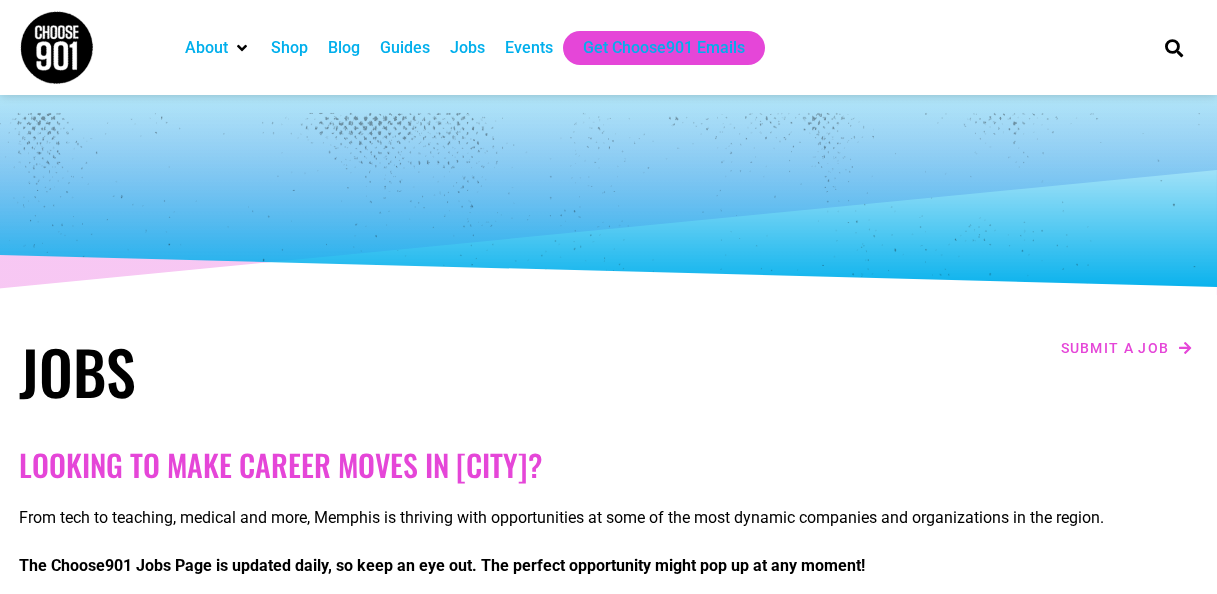 scroll, scrollTop: 0, scrollLeft: 0, axis: both 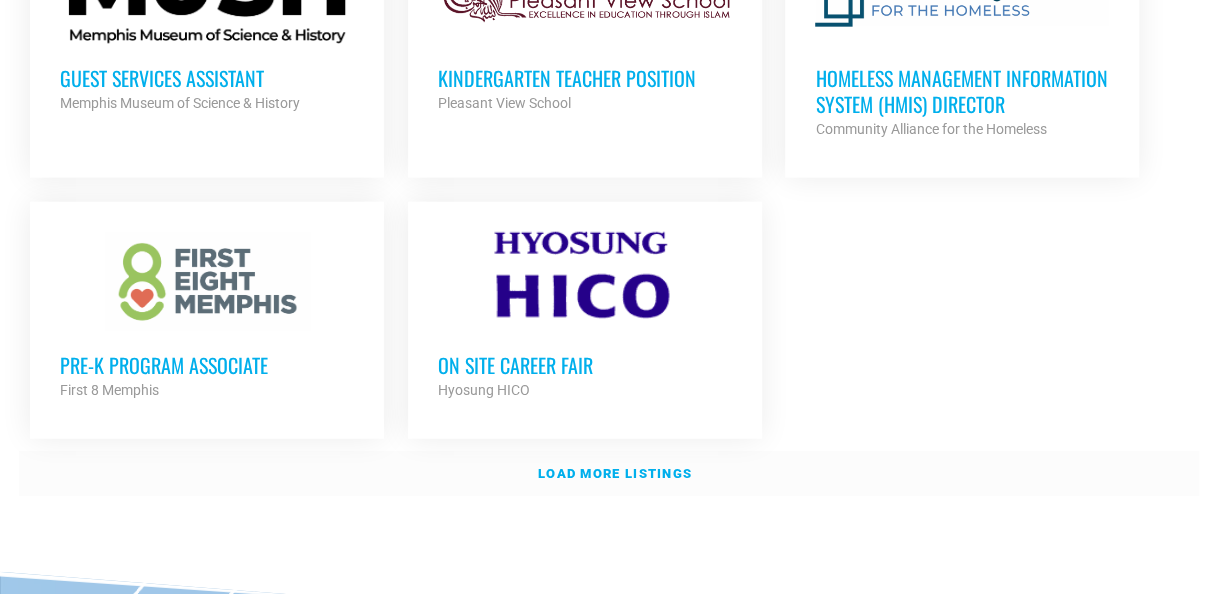 click on "Load more listings" at bounding box center [615, 473] 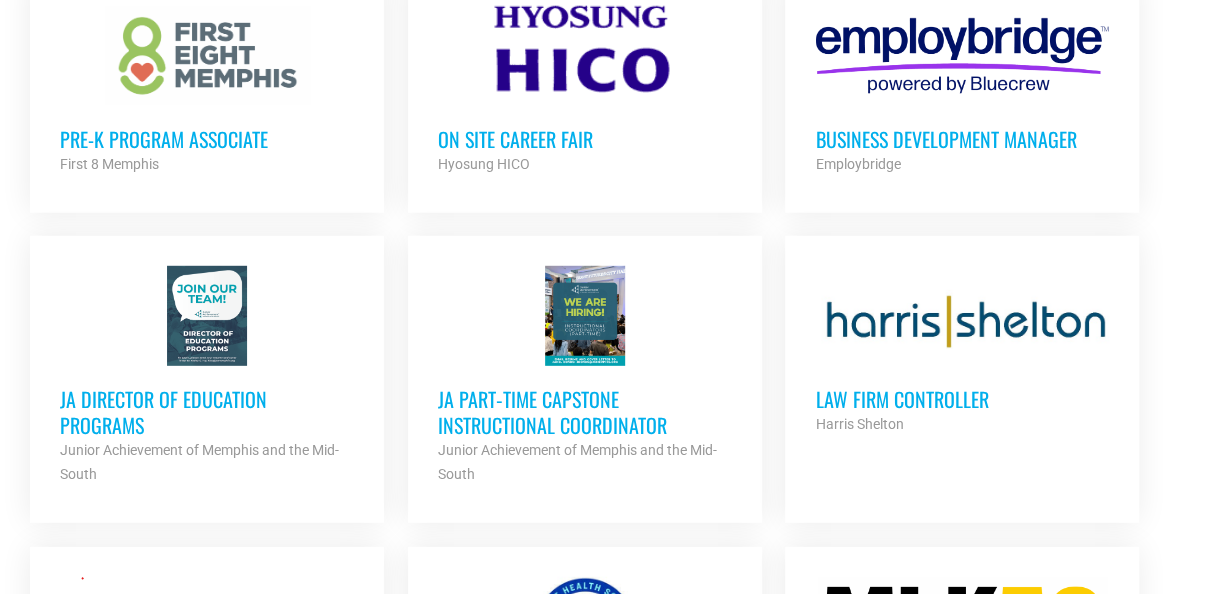 scroll, scrollTop: 2640, scrollLeft: 0, axis: vertical 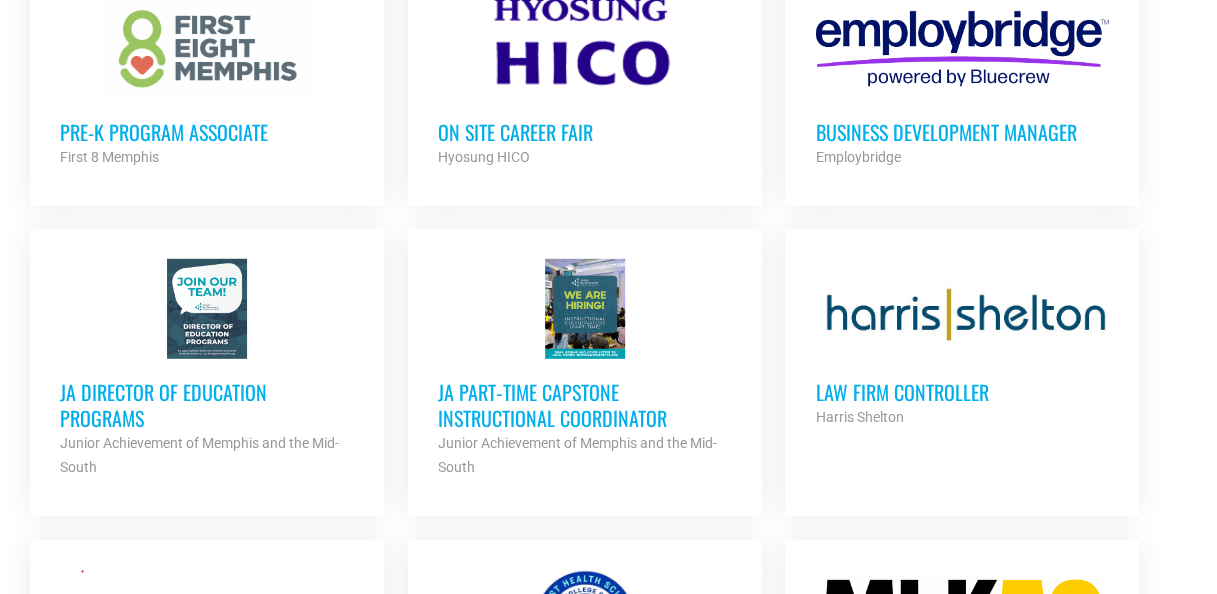 click on "JA Director of Education Programs" at bounding box center [207, 405] 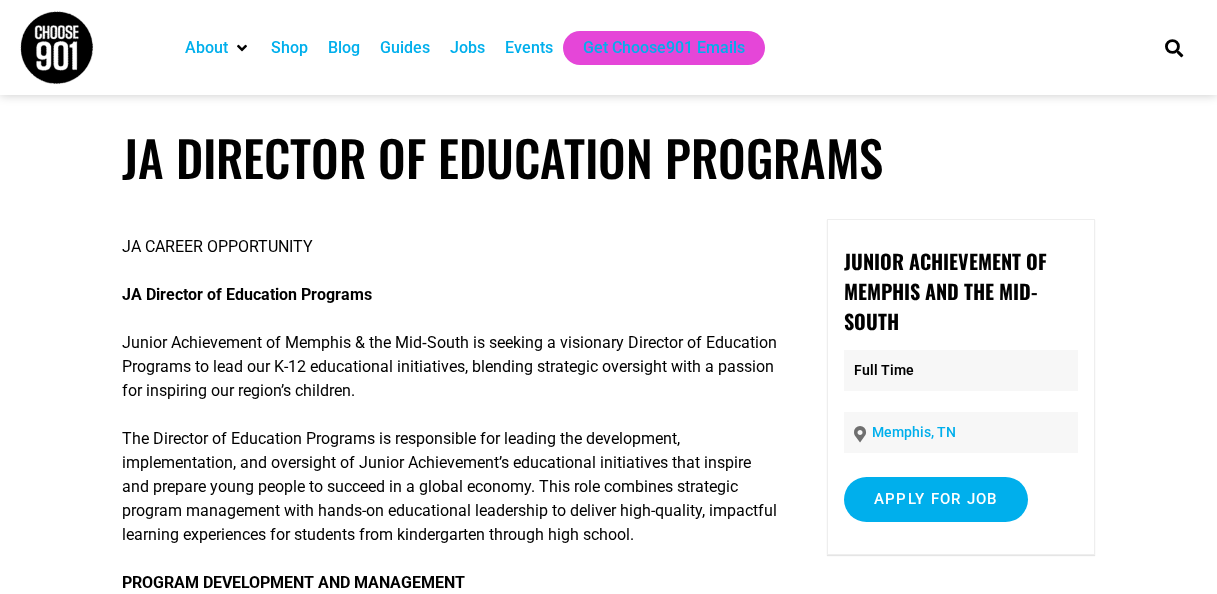 scroll, scrollTop: 0, scrollLeft: 0, axis: both 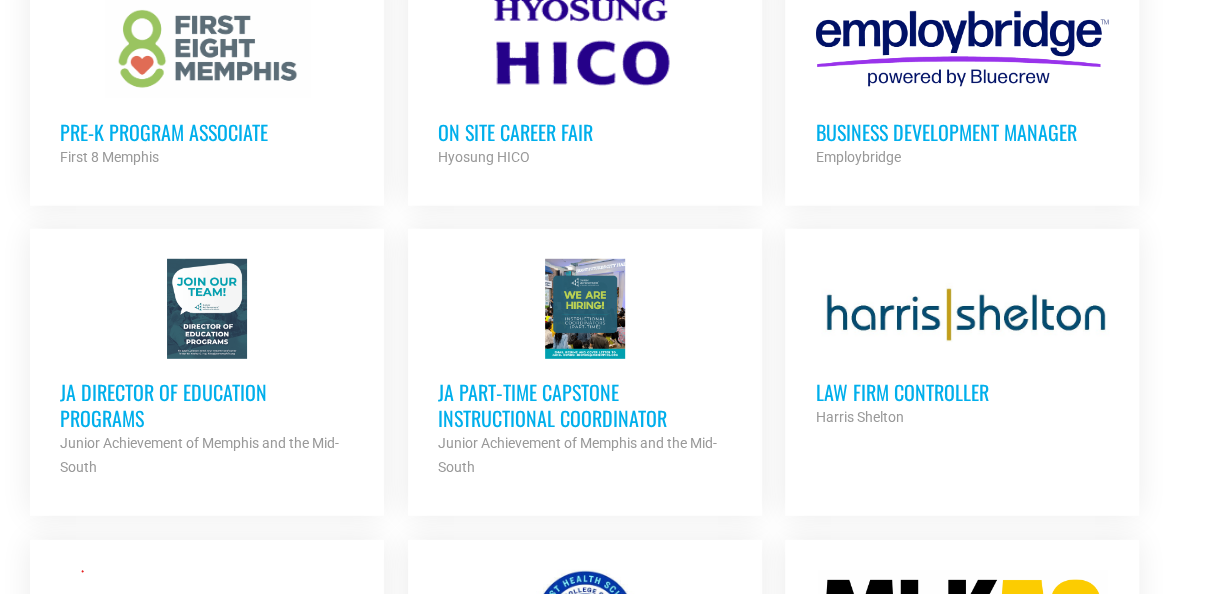 click on "JA Part‐time Capstone Instructional Coordinator" at bounding box center [585, 405] 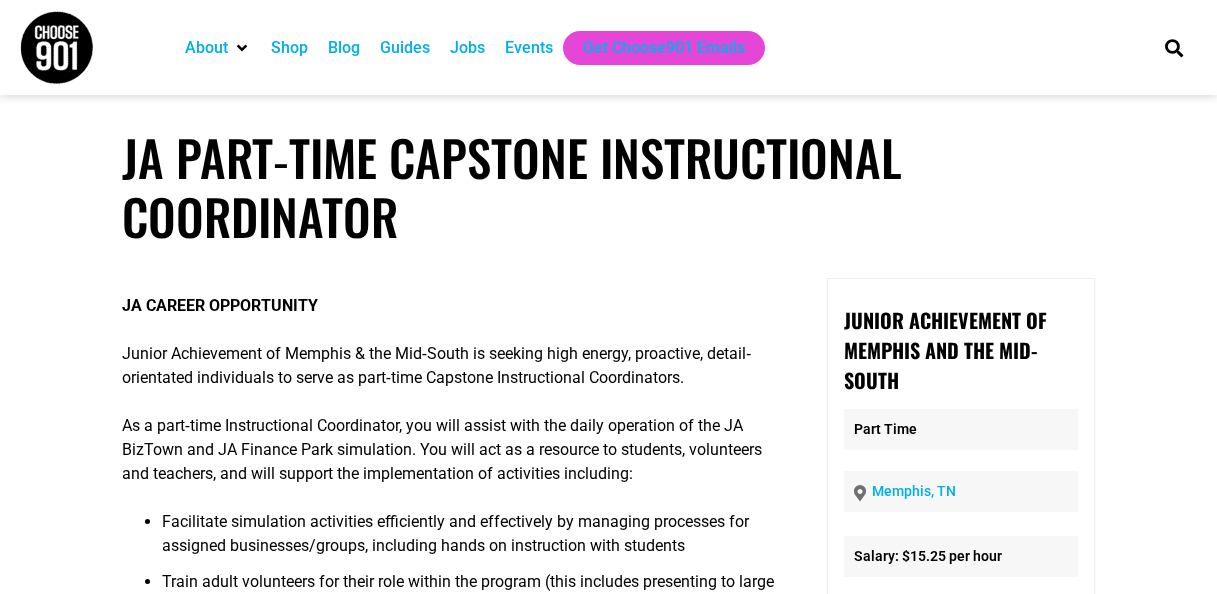 scroll, scrollTop: 0, scrollLeft: 0, axis: both 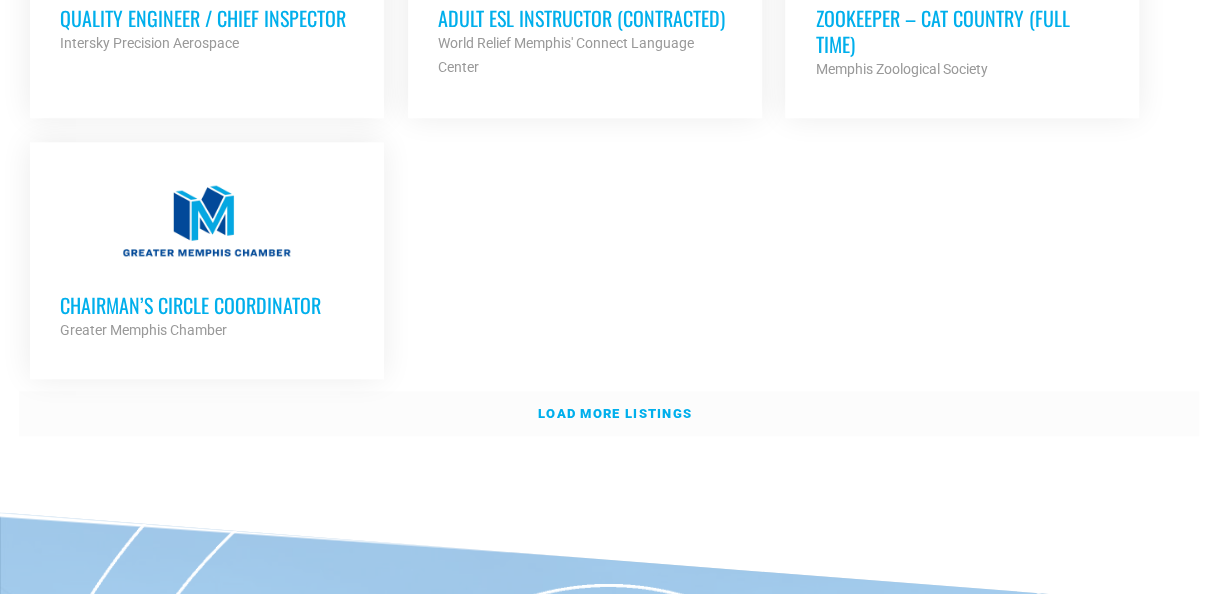 click on "Load more listings" at bounding box center [615, 413] 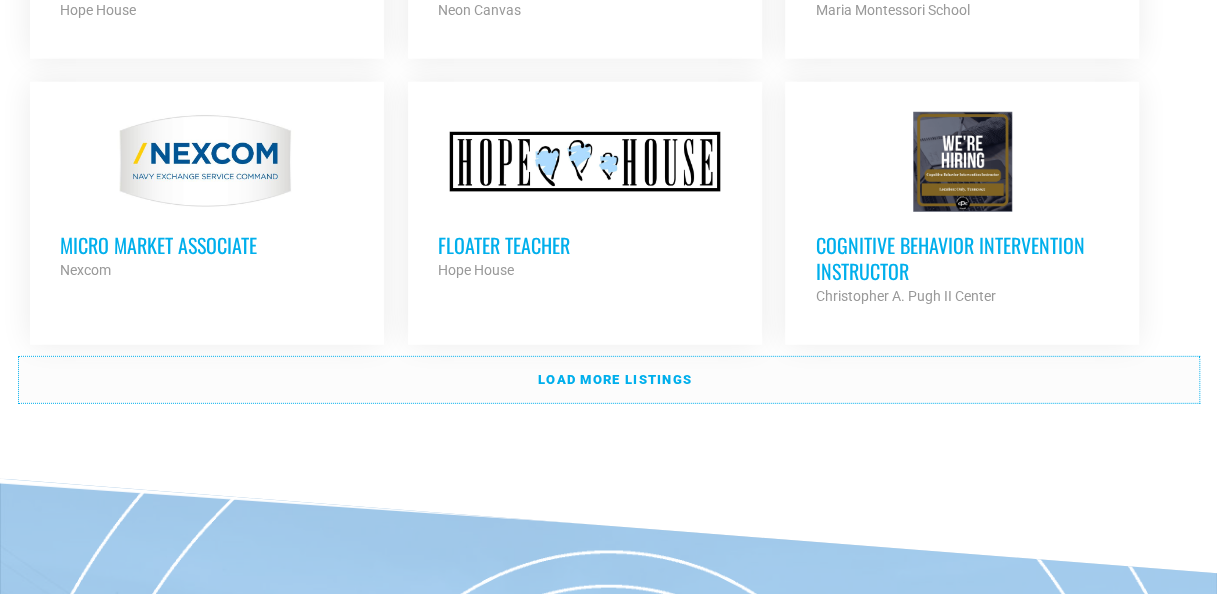 scroll, scrollTop: 6333, scrollLeft: 0, axis: vertical 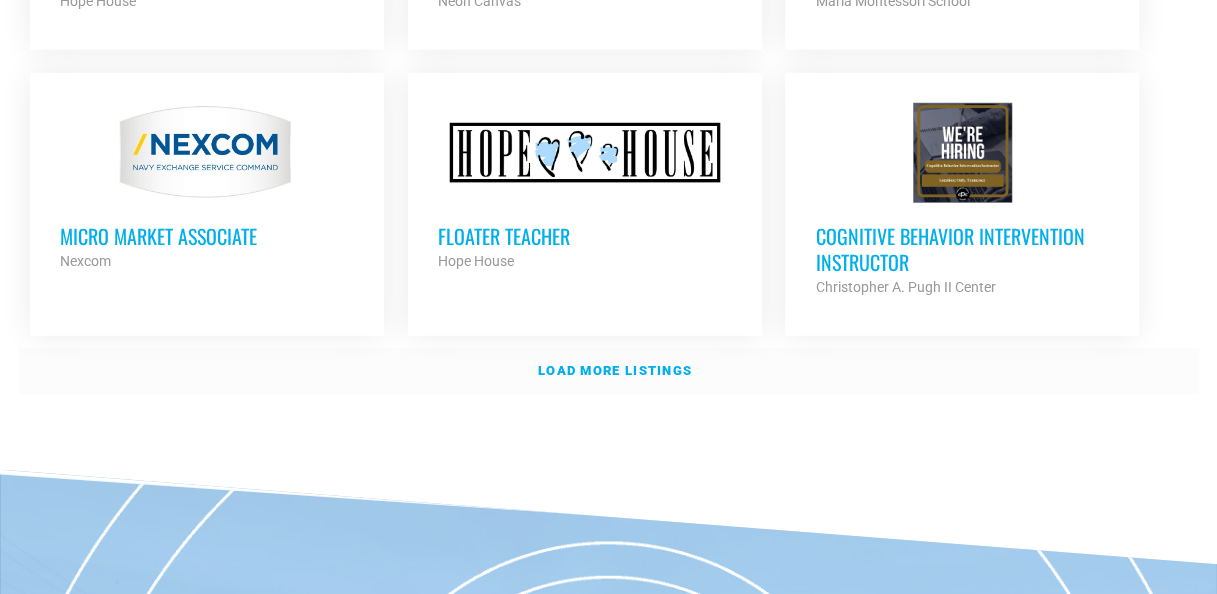 click on "Load more listings" at bounding box center (615, 370) 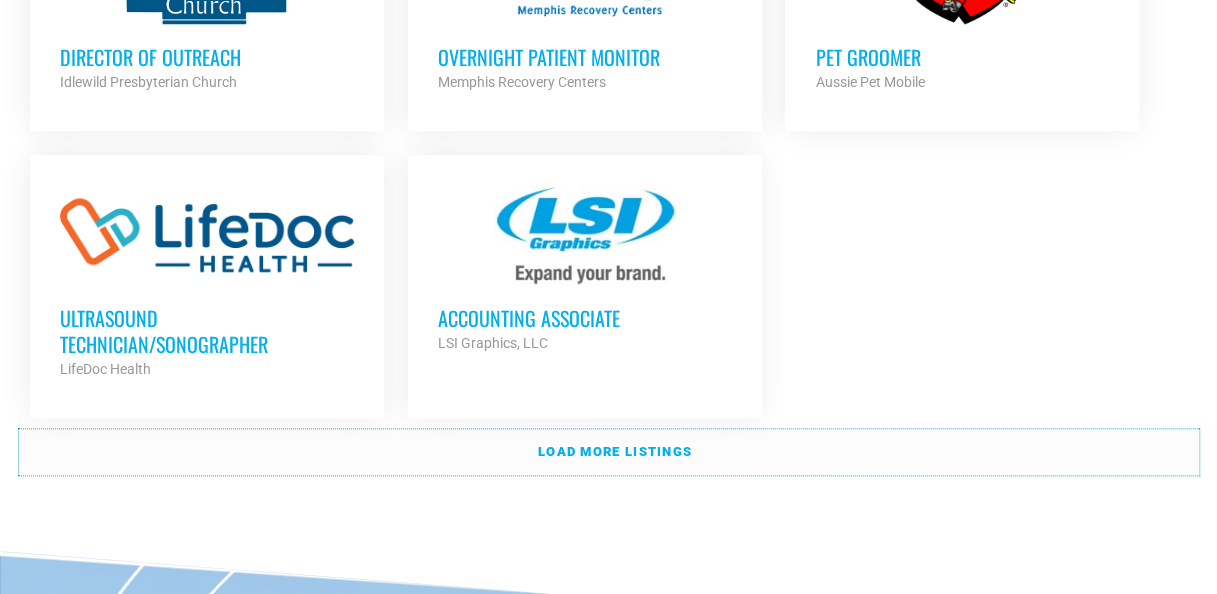 scroll, scrollTop: 8187, scrollLeft: 0, axis: vertical 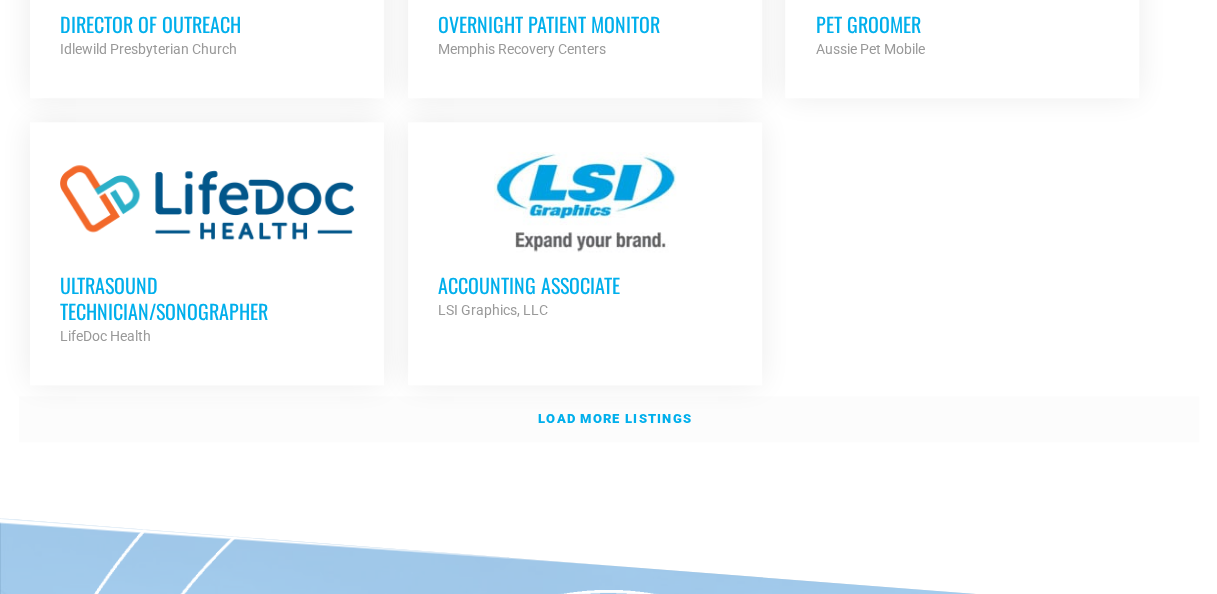 click on "Load more listings" at bounding box center (615, 418) 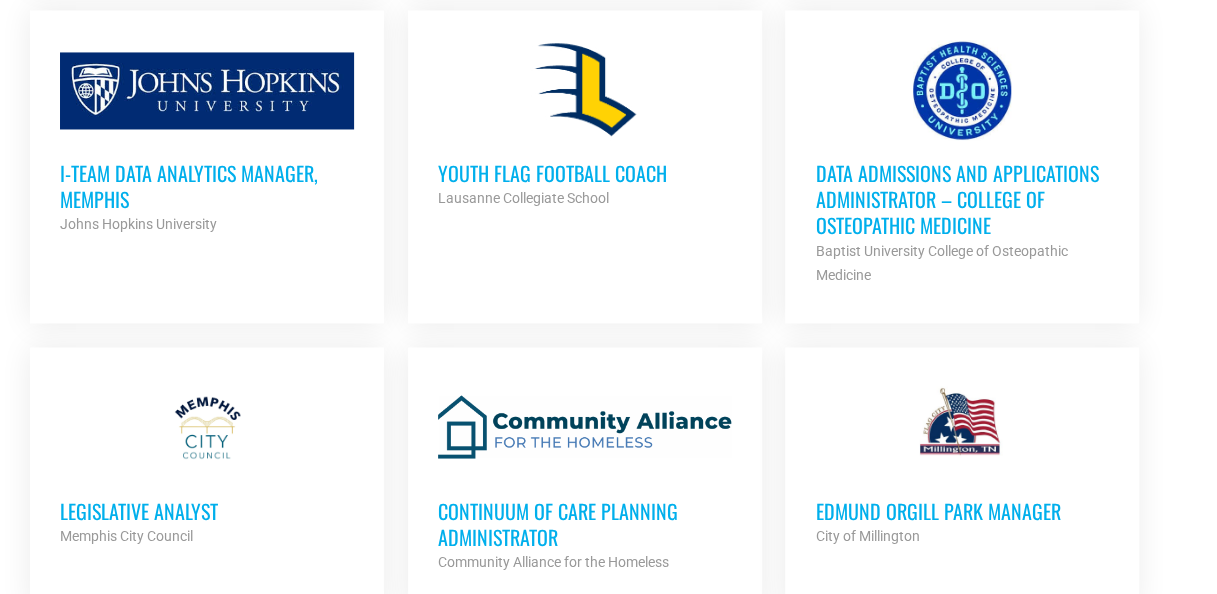 scroll, scrollTop: 2125, scrollLeft: 0, axis: vertical 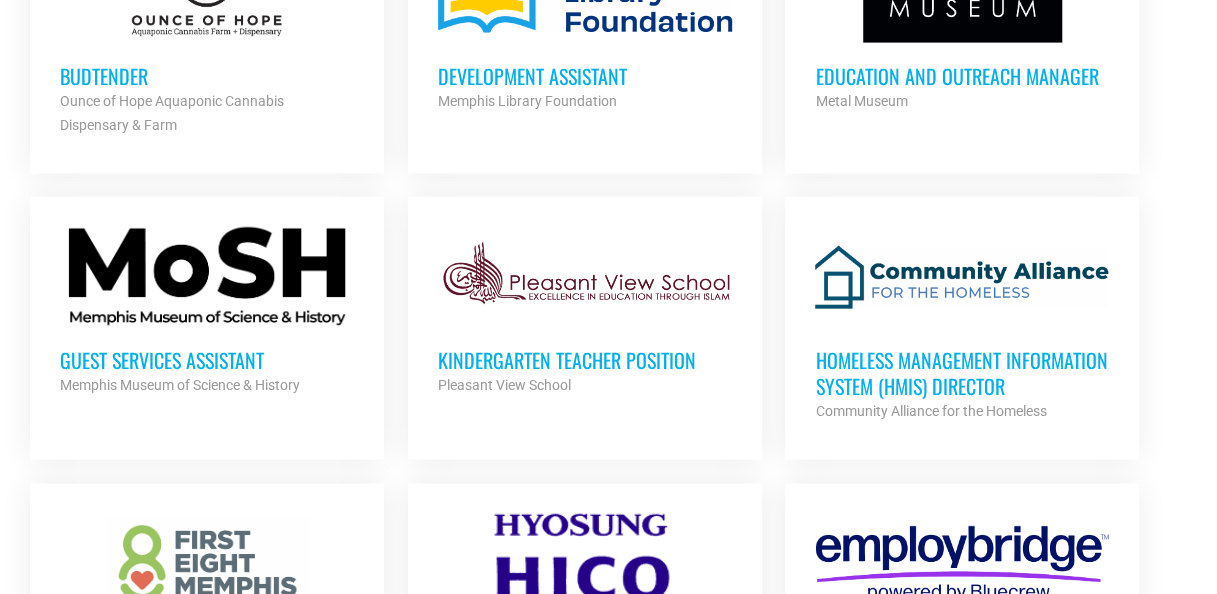 click on "Education and Outreach Manager
Metal Museum
Partner Org
Full Time" at bounding box center (962, 43) 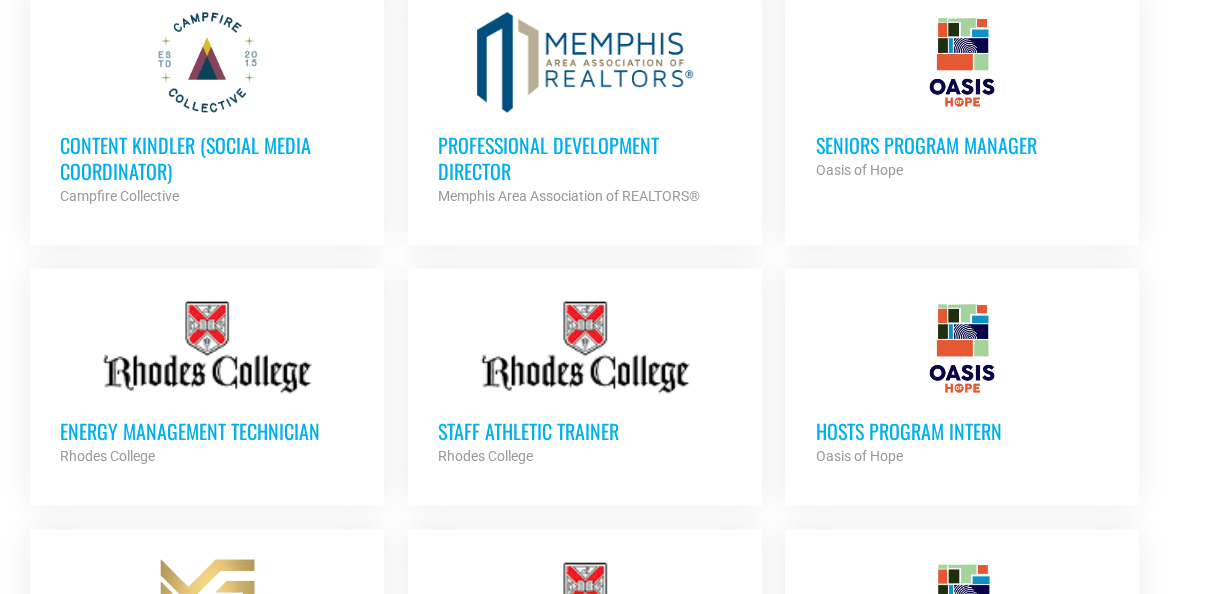 scroll, scrollTop: 0, scrollLeft: 0, axis: both 